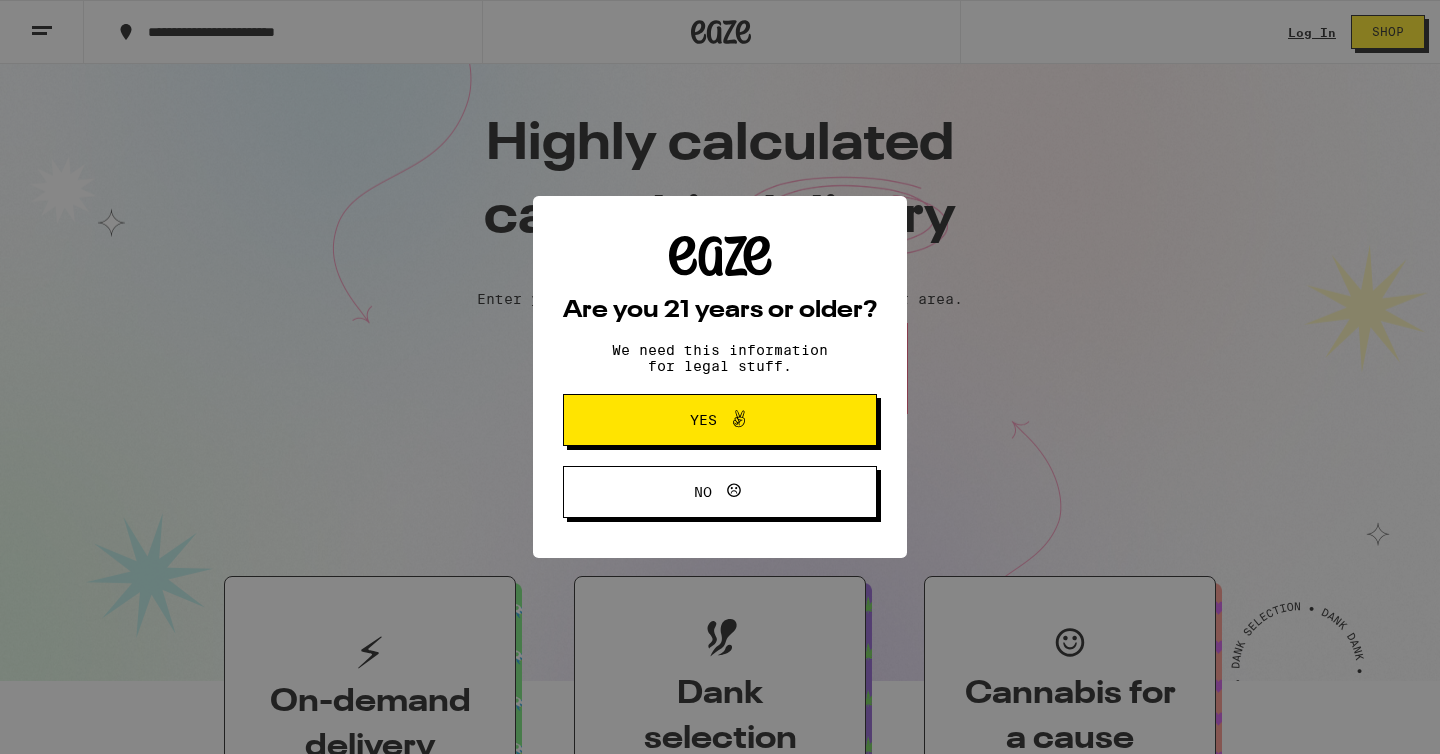 scroll, scrollTop: 92, scrollLeft: 0, axis: vertical 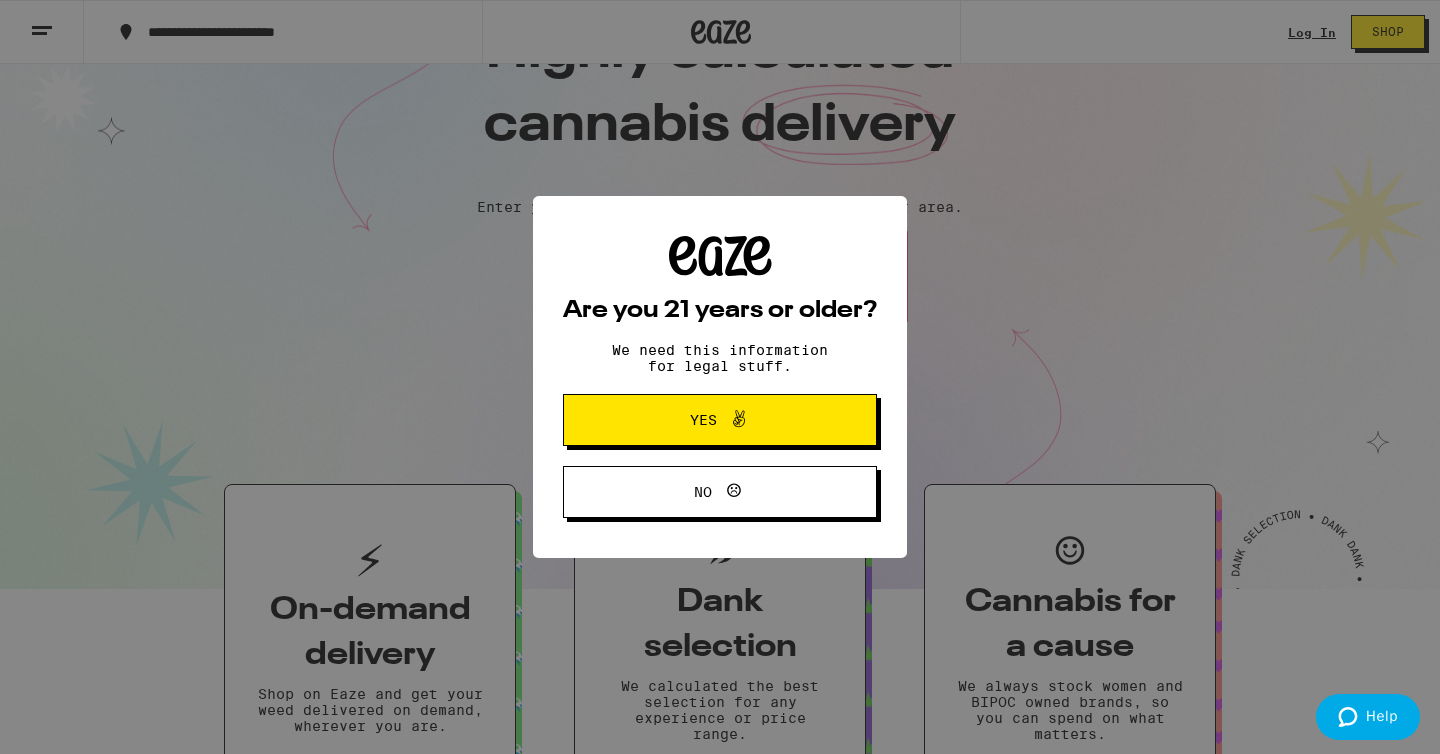click on "Yes" at bounding box center [720, 420] 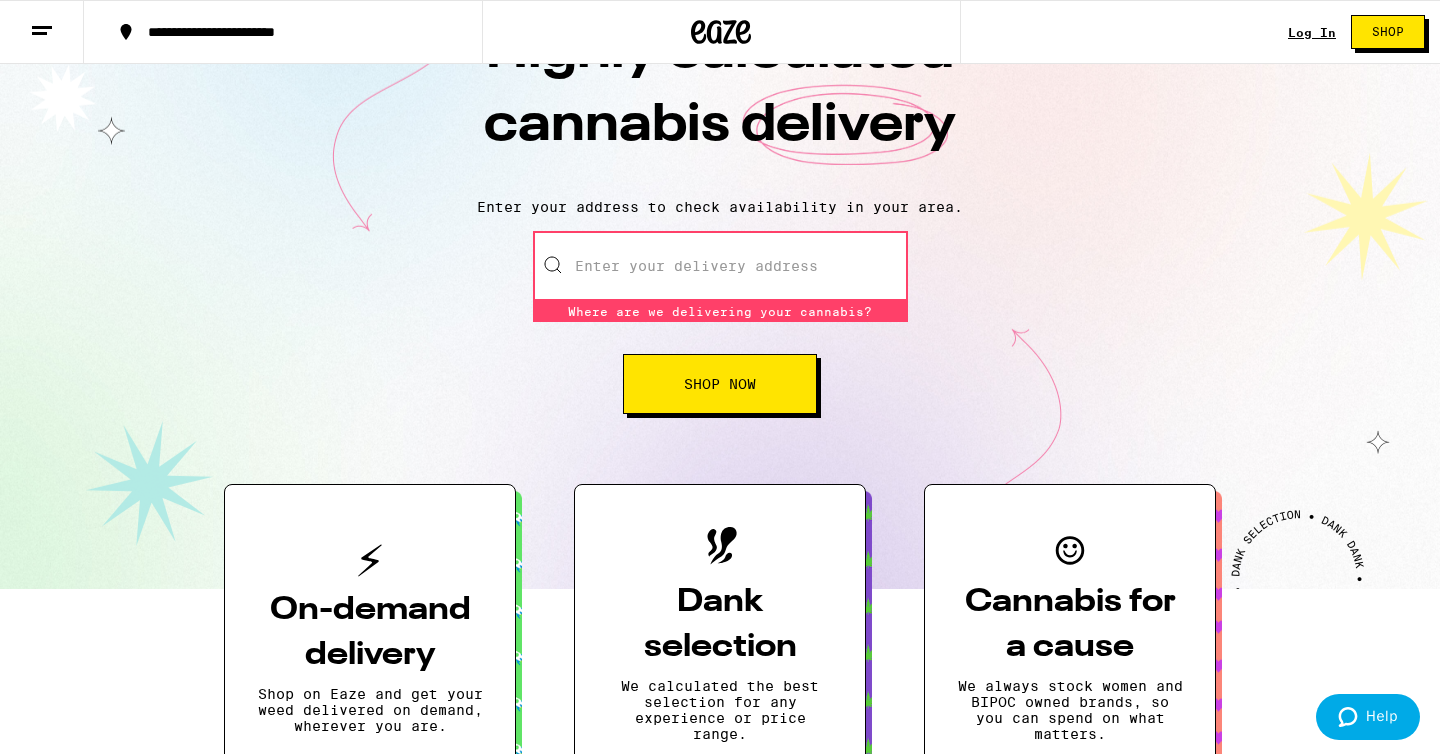 click on "Enter your delivery address" at bounding box center [720, 266] 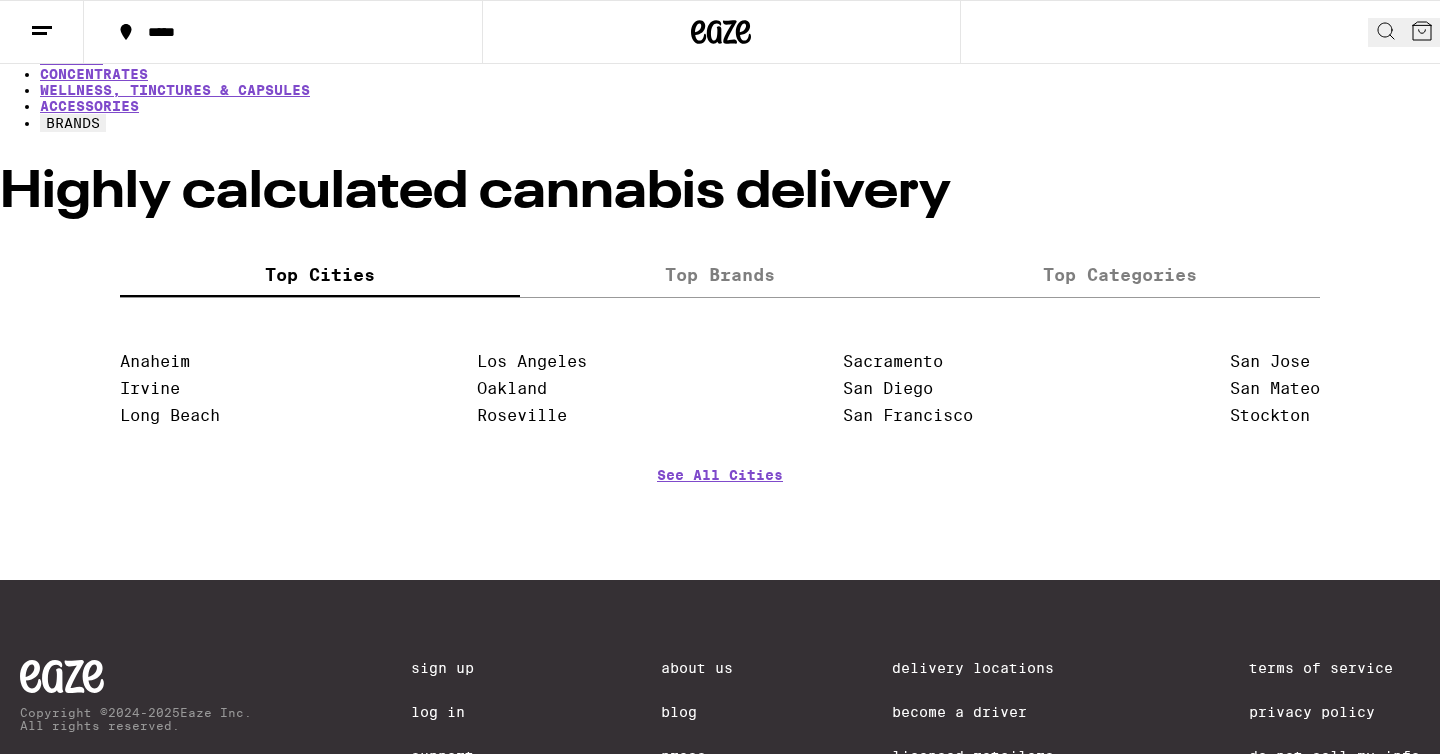 scroll, scrollTop: 0, scrollLeft: 0, axis: both 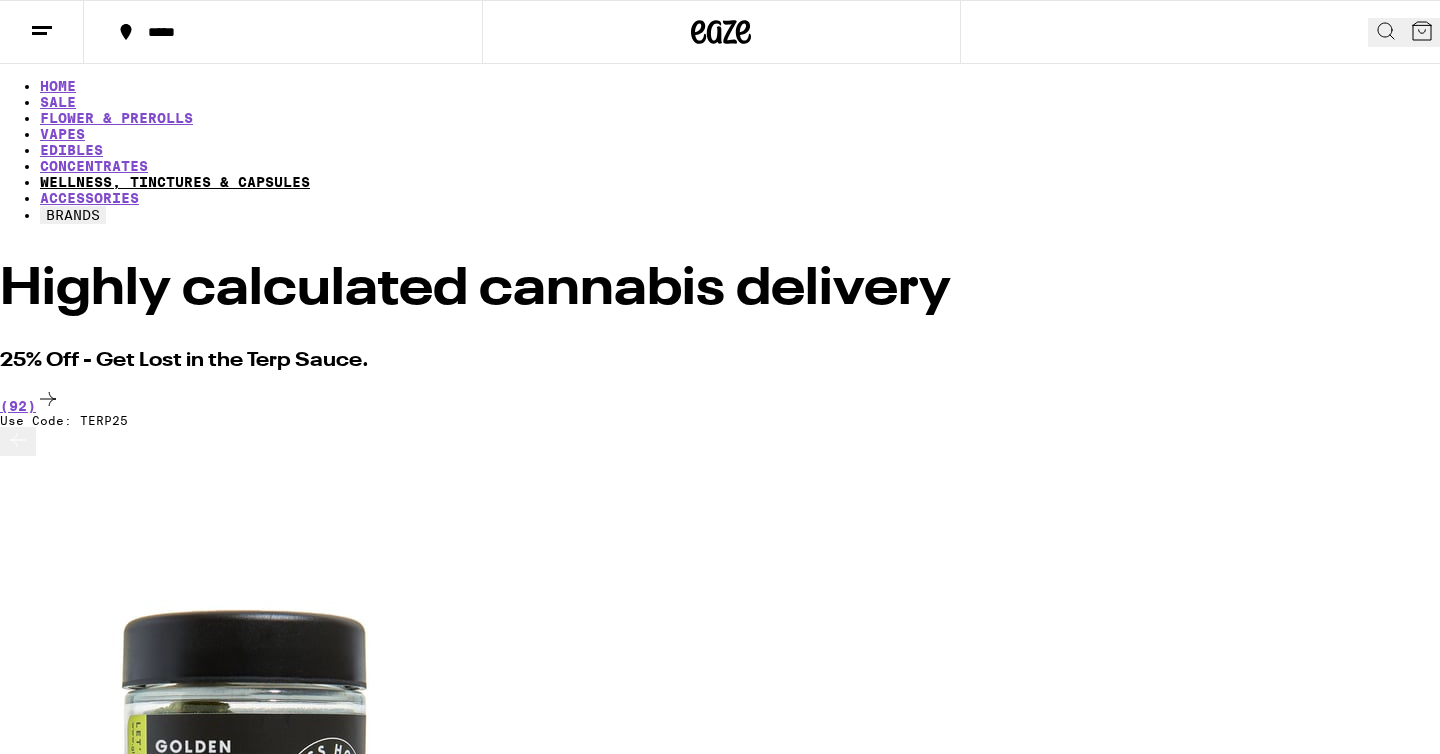 click on "WELLNESS, TINCTURES & CAPSULES" at bounding box center [175, 182] 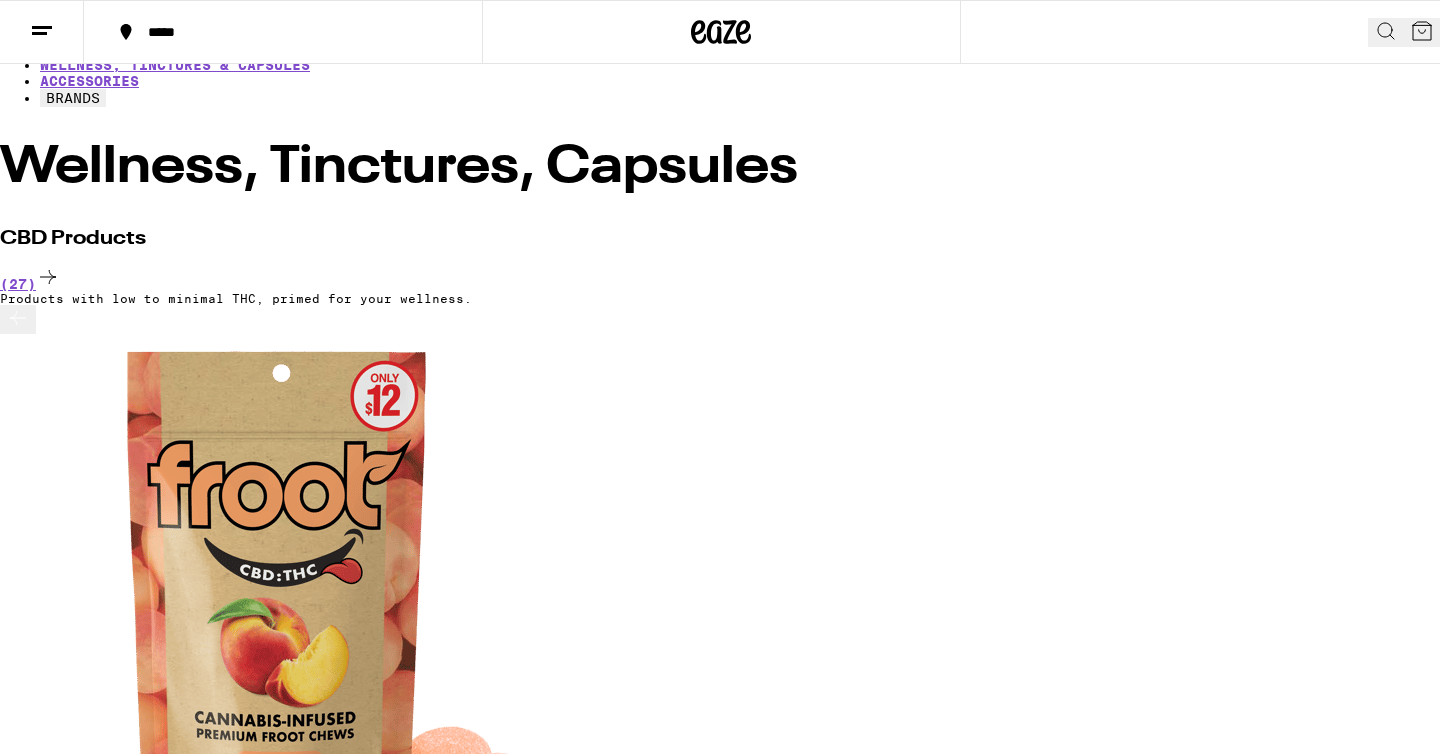 scroll, scrollTop: 127, scrollLeft: 0, axis: vertical 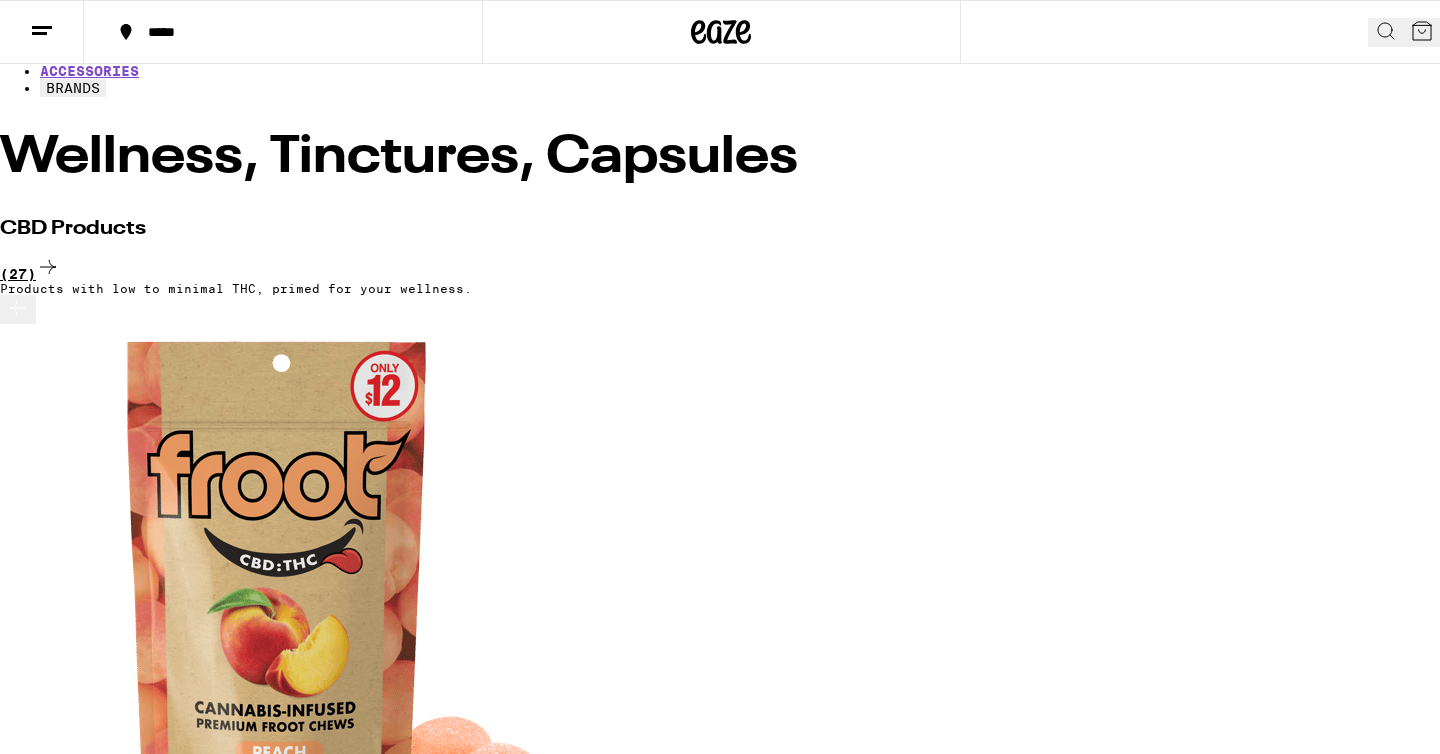 click on "(27)" at bounding box center [720, 268] 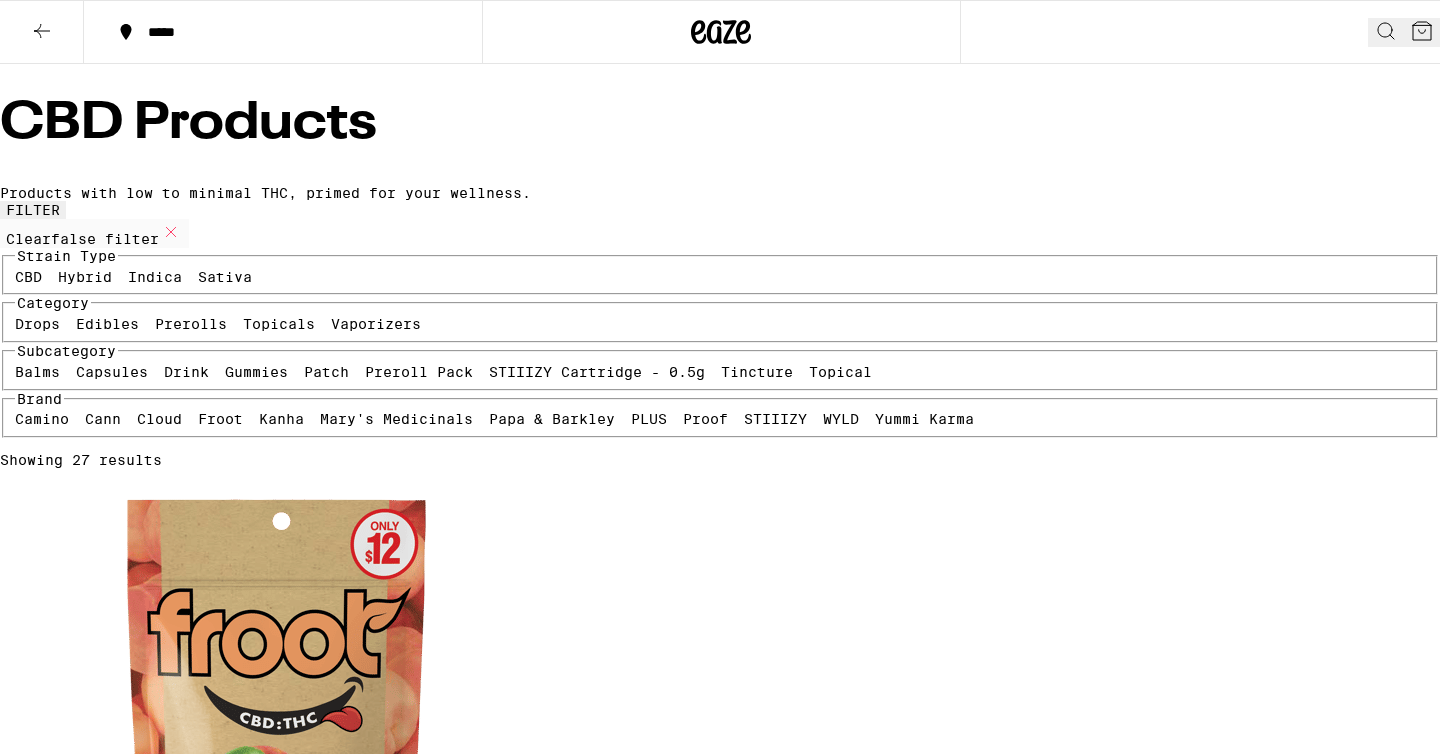 scroll, scrollTop: 0, scrollLeft: 0, axis: both 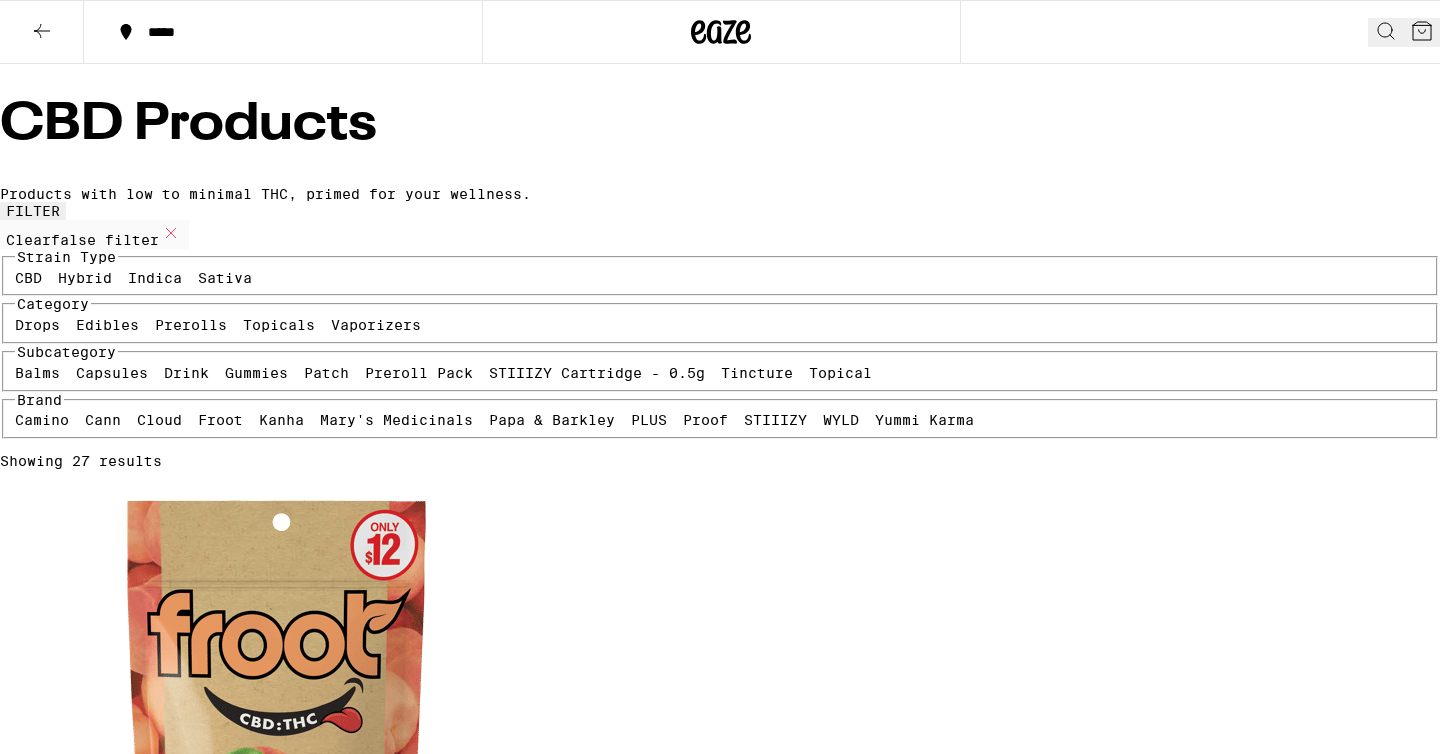 click on "CBD" at bounding box center (28, 278) 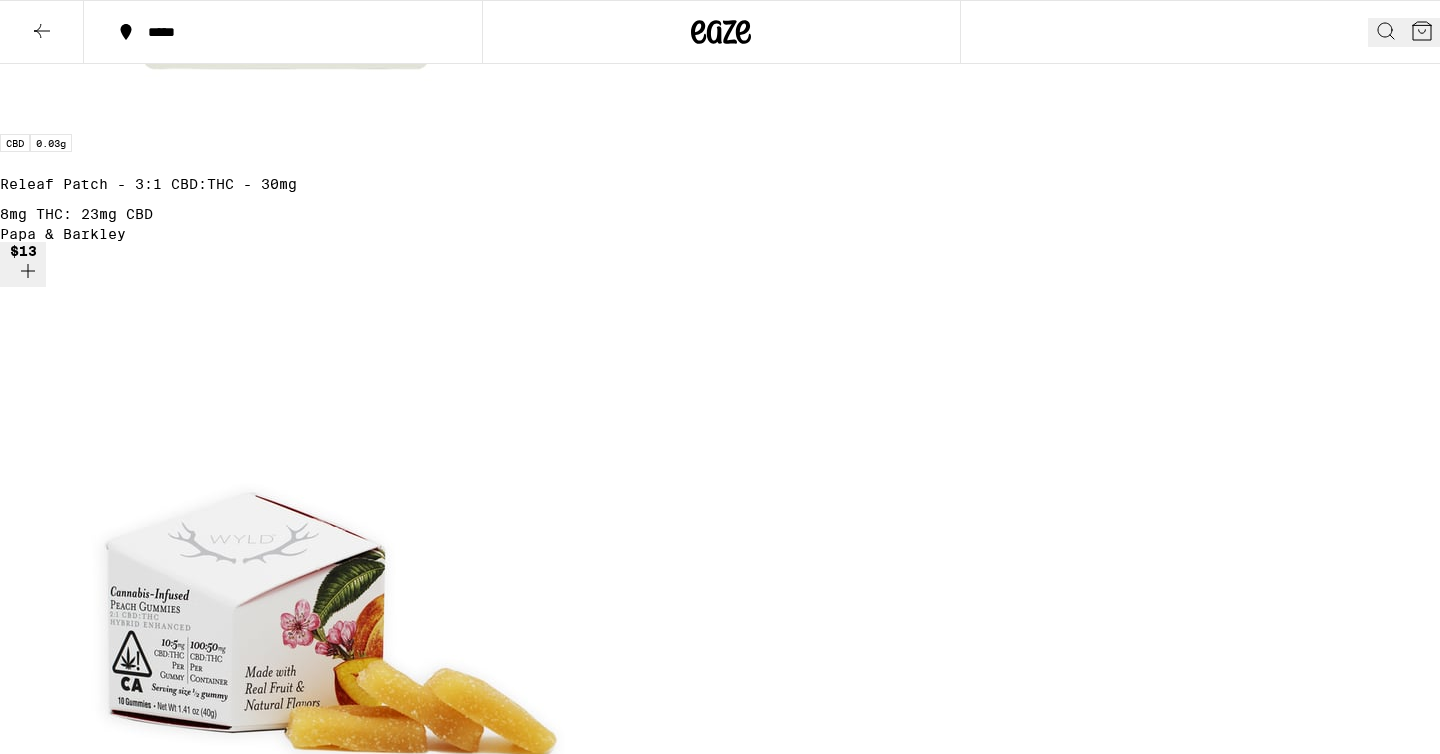scroll, scrollTop: 1012, scrollLeft: 0, axis: vertical 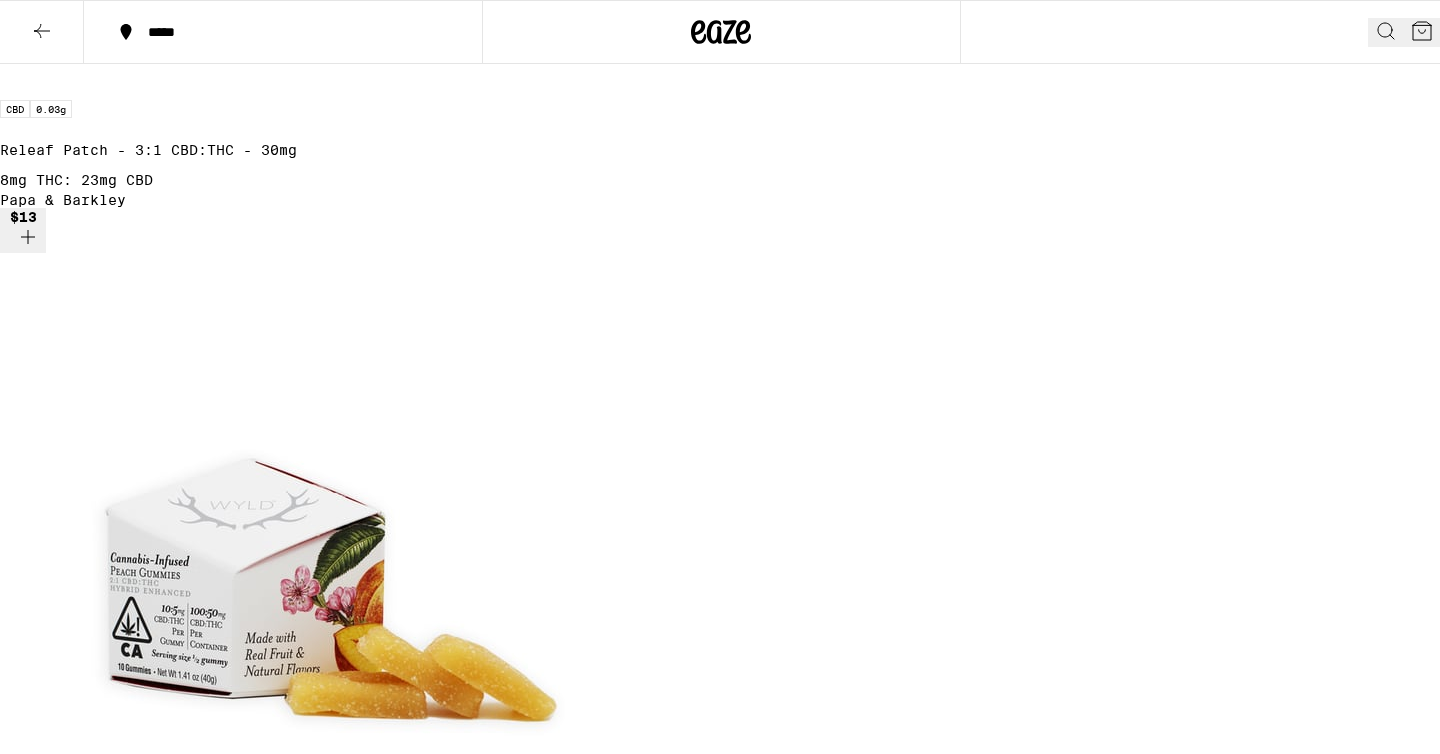 click on "Bazillion 1:1 CBD:THC Tincture - 1000mg" at bounding box center [720, 10844] 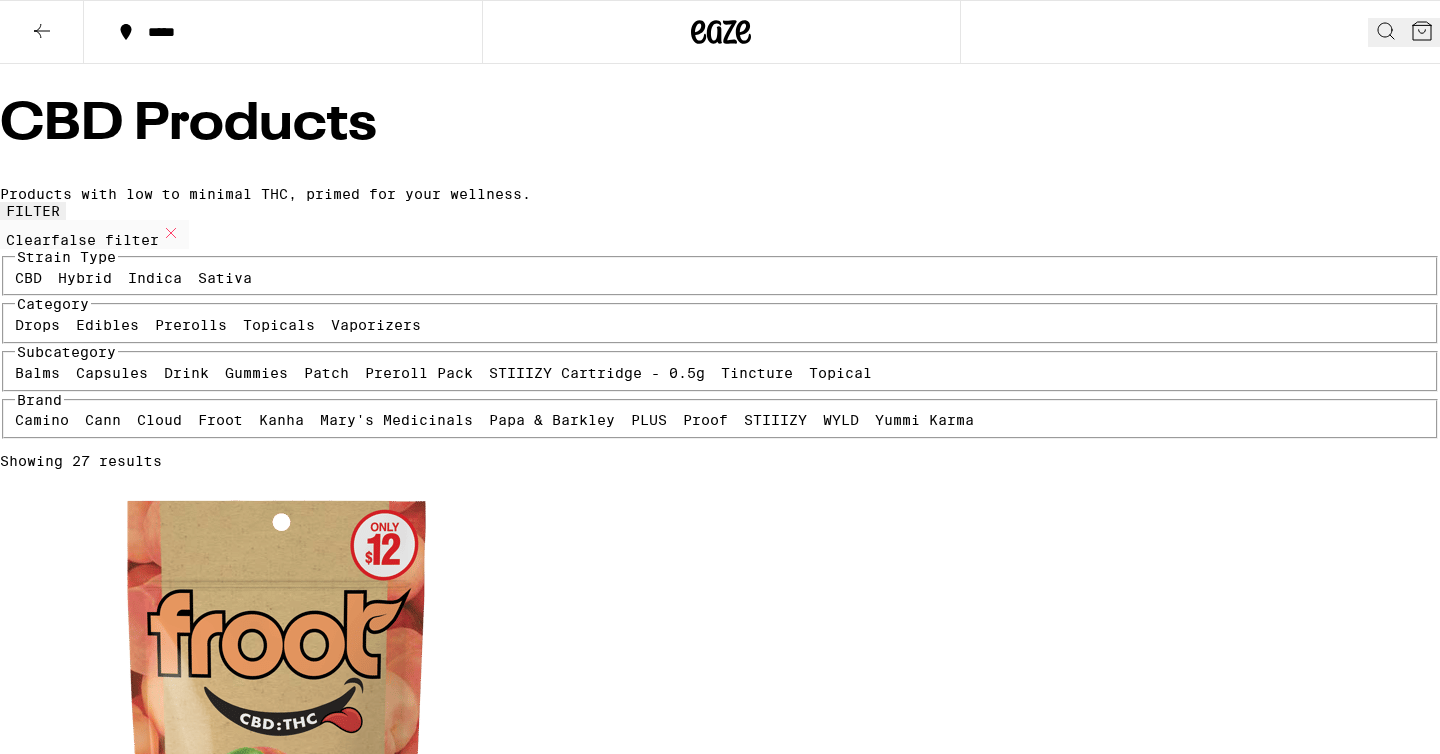 scroll, scrollTop: 166, scrollLeft: 0, axis: vertical 